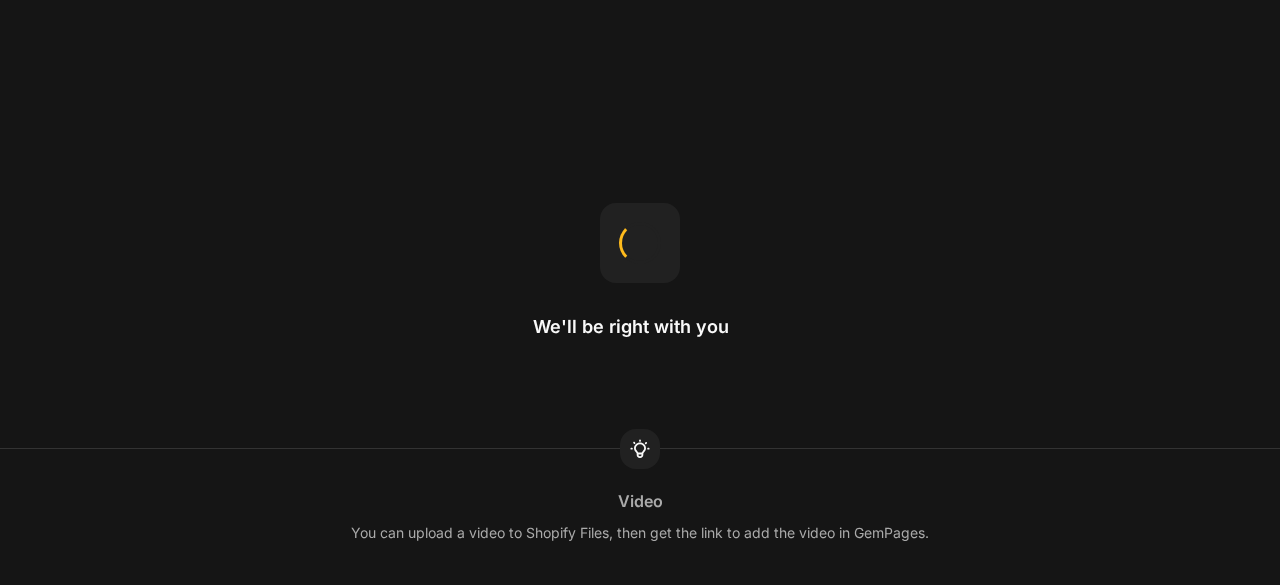 scroll, scrollTop: 0, scrollLeft: 0, axis: both 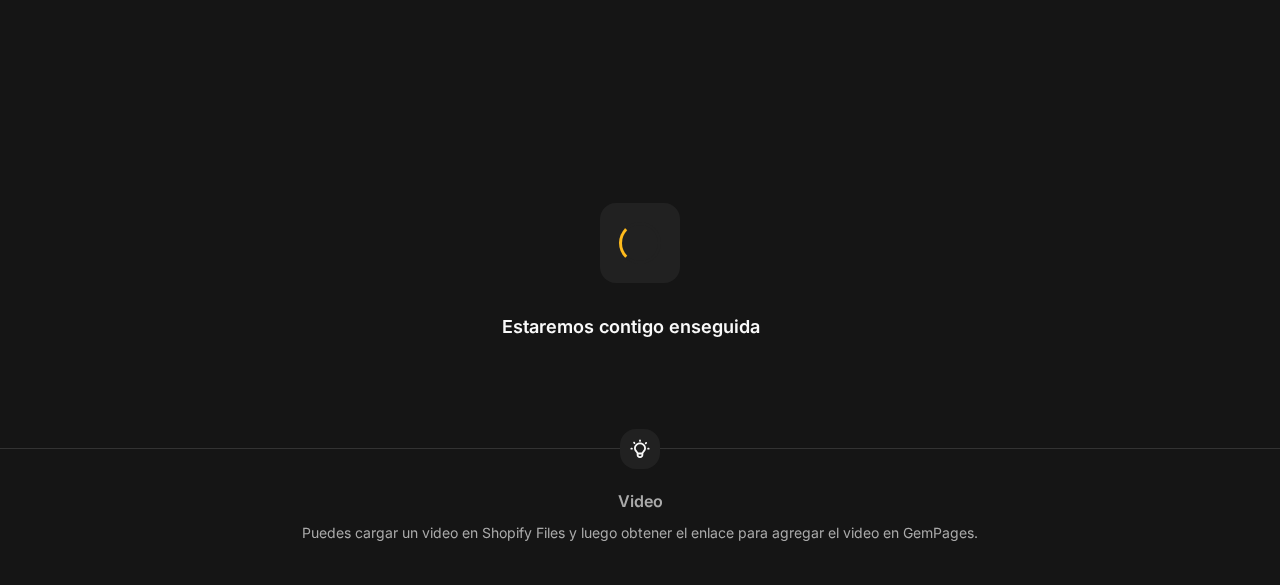 click on "Estaremos contigo enseguida Video Puedes cargar un video en Shopify Files y luego obtener el enlace para agregar el video en GemPages." at bounding box center [640, 292] 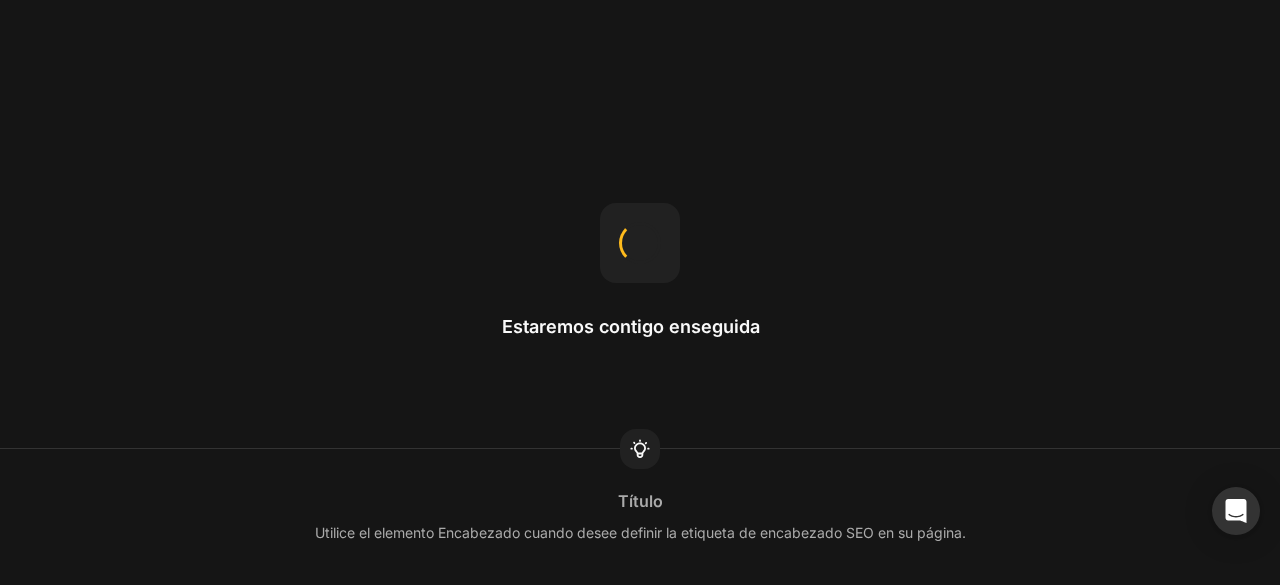 scroll, scrollTop: 0, scrollLeft: 0, axis: both 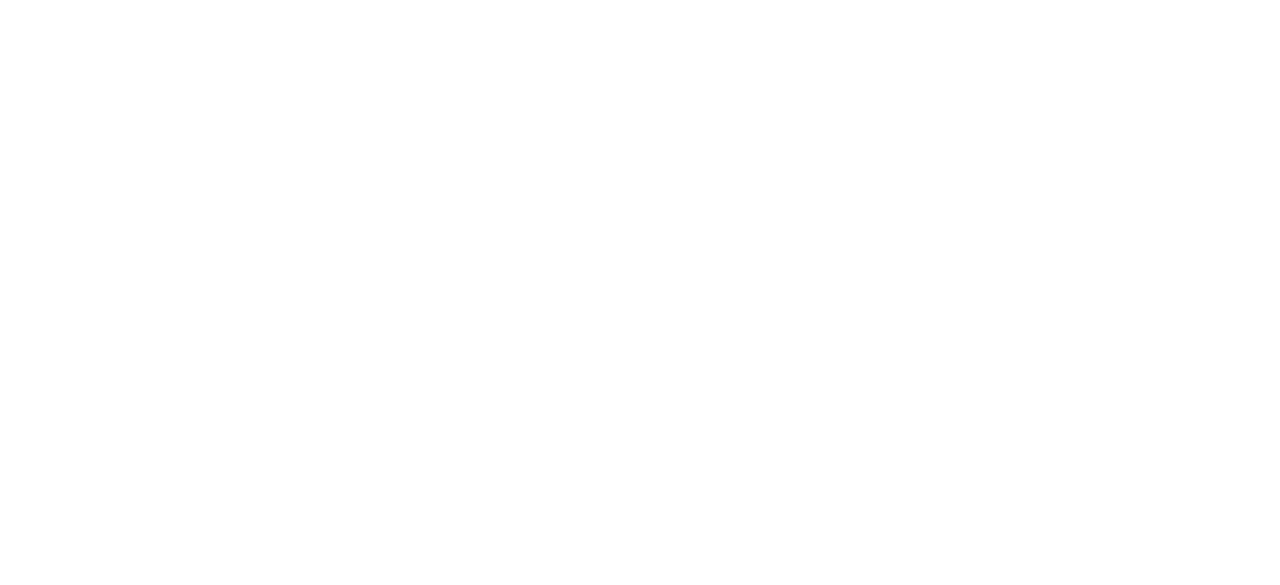 click on "Texto original Valora esta traducción Tu opinión servirá para ayudar a mejorar el Traductor de Google" at bounding box center (640, 0) 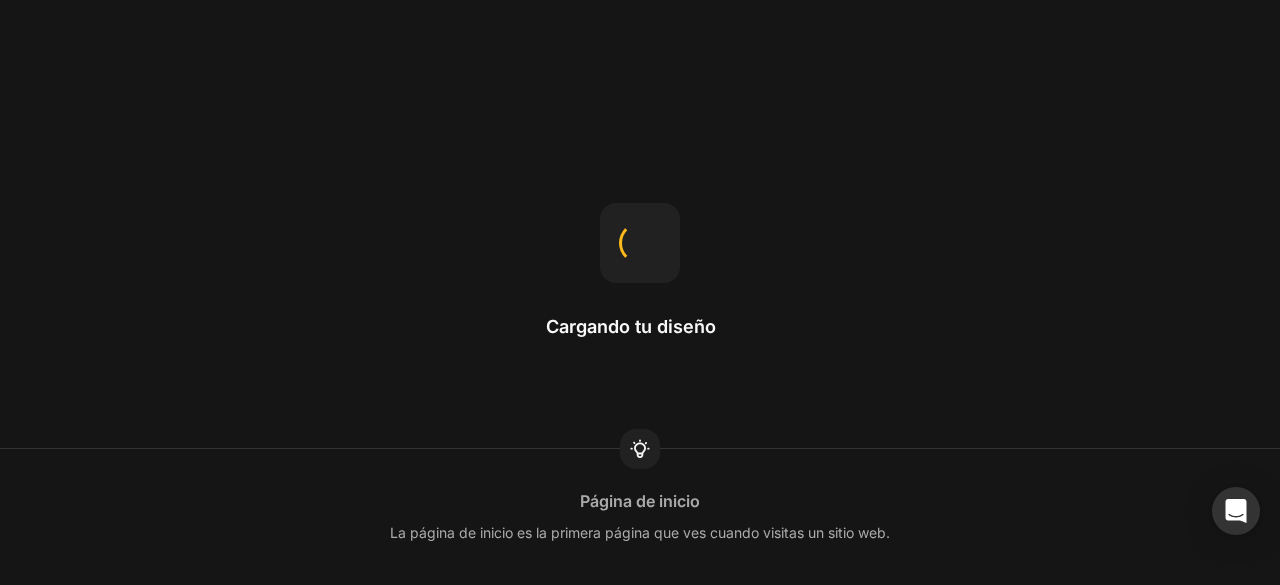 scroll, scrollTop: 0, scrollLeft: 0, axis: both 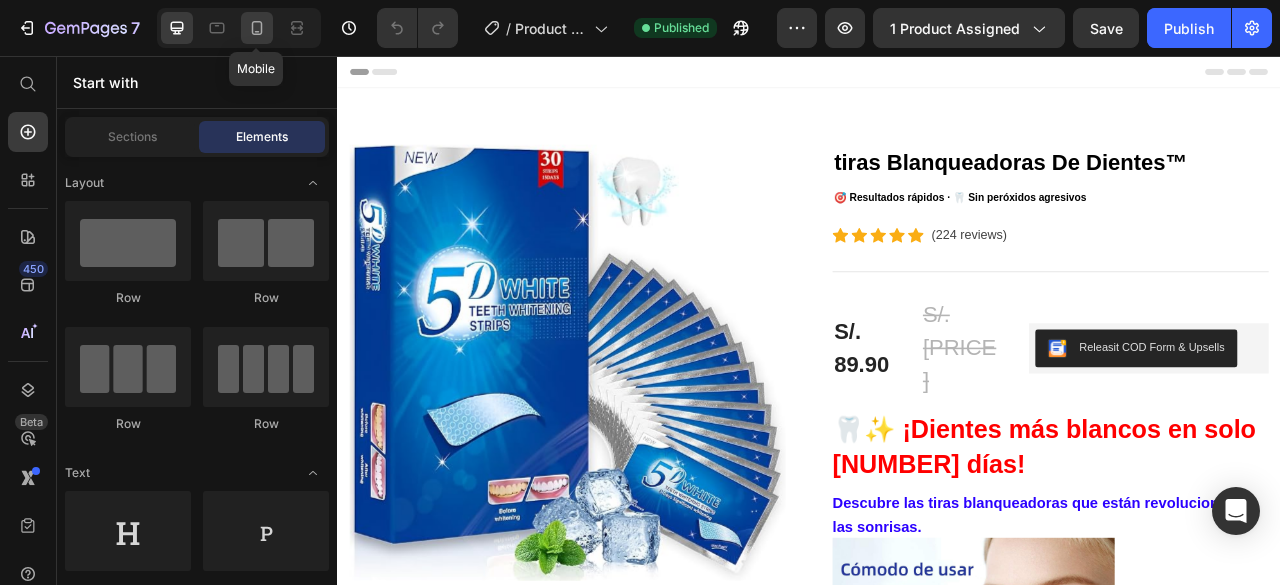 click 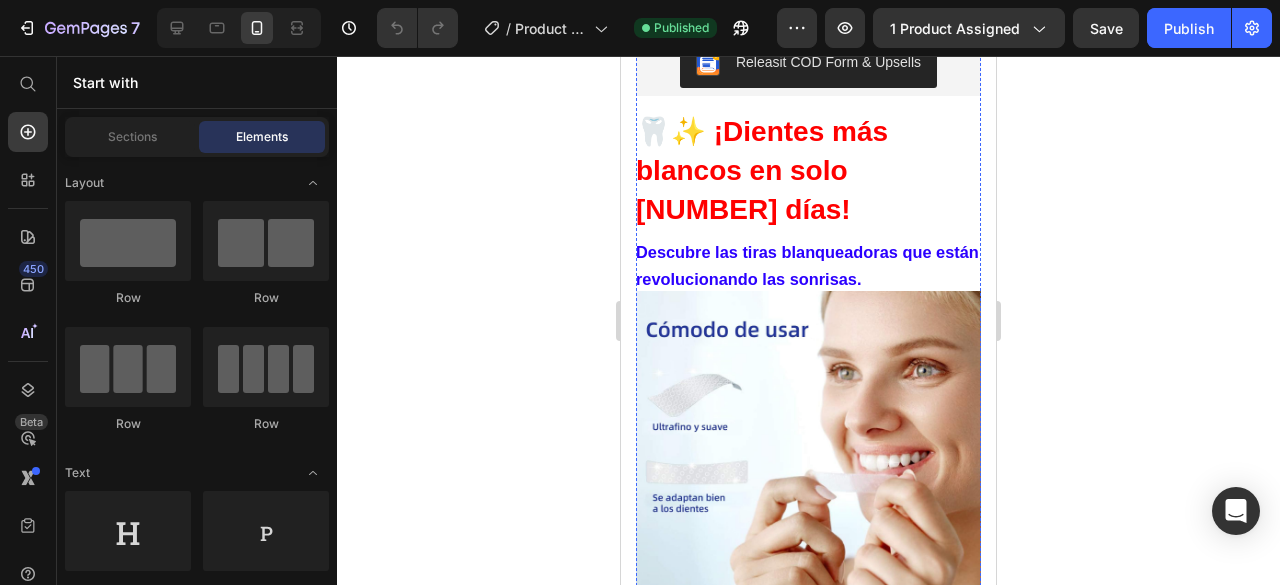 scroll, scrollTop: 814, scrollLeft: 0, axis: vertical 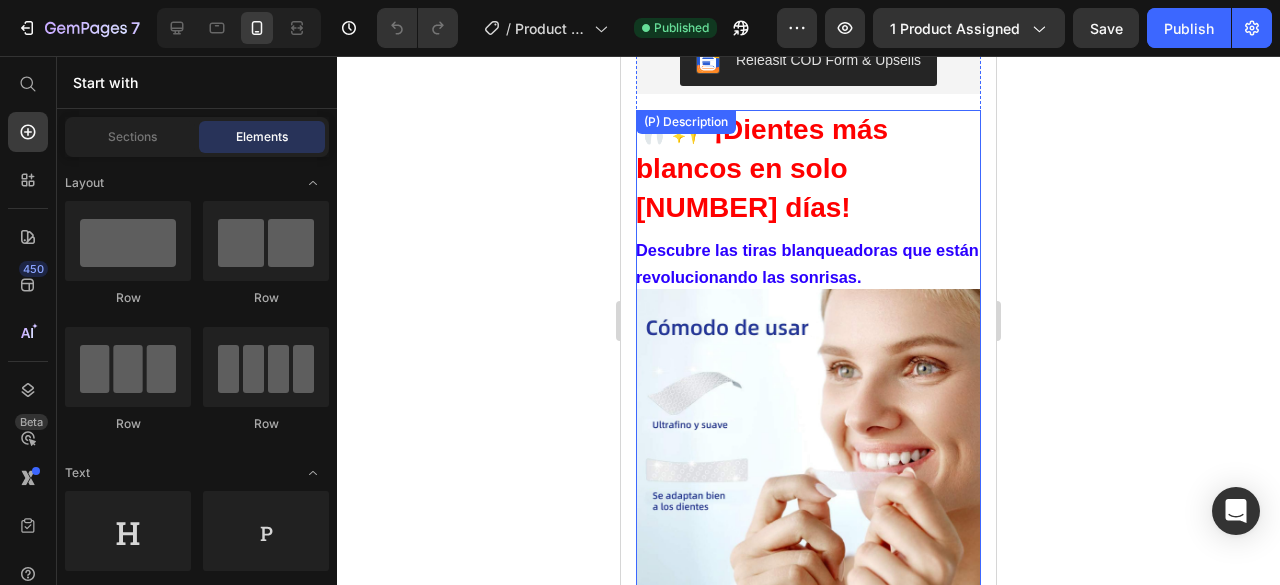 click on "🦷✨ ¡Dientes más blancos en solo [NUMBER] días!" at bounding box center [762, 168] 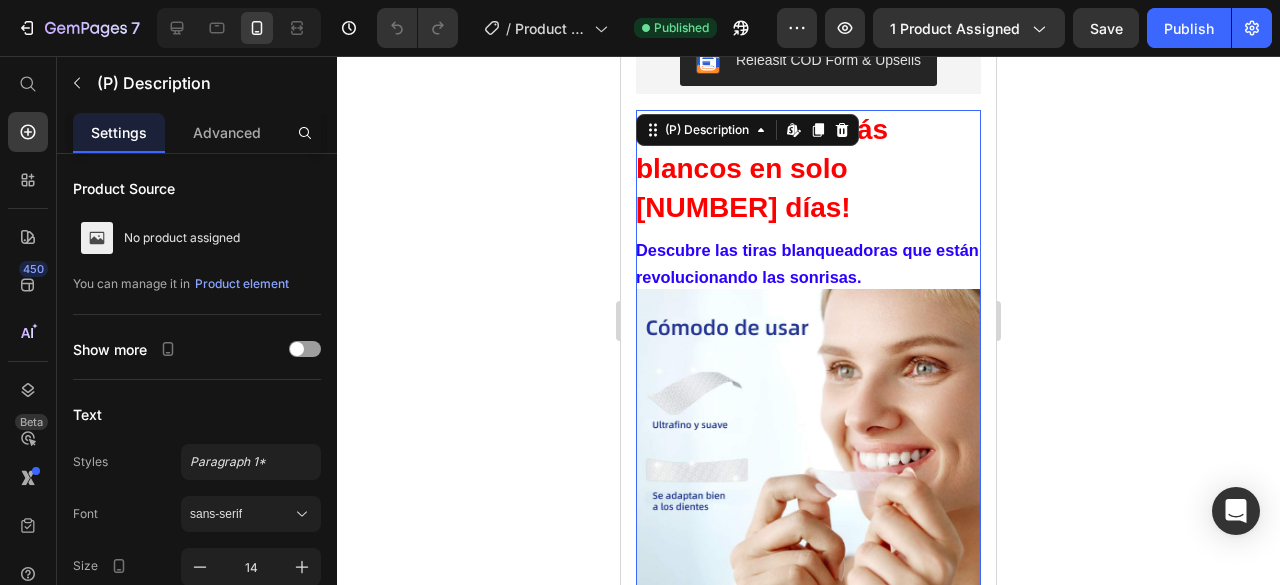 click on "🦷✨ ¡Dientes más blancos en solo [NUMBER] días!" at bounding box center [762, 168] 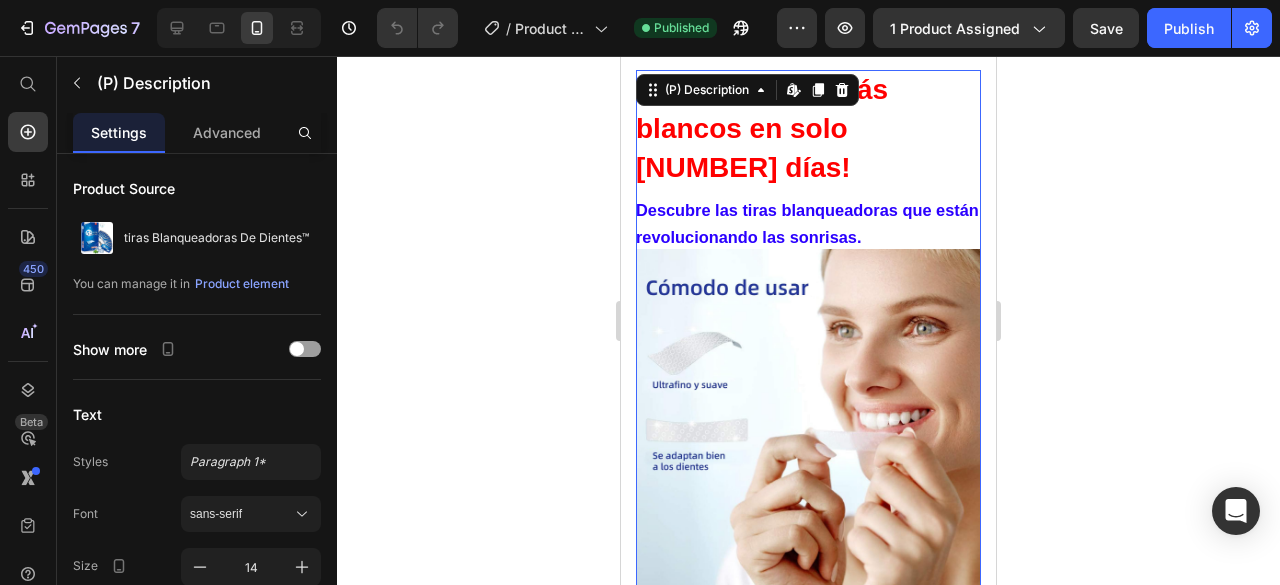 scroll, scrollTop: 784, scrollLeft: 0, axis: vertical 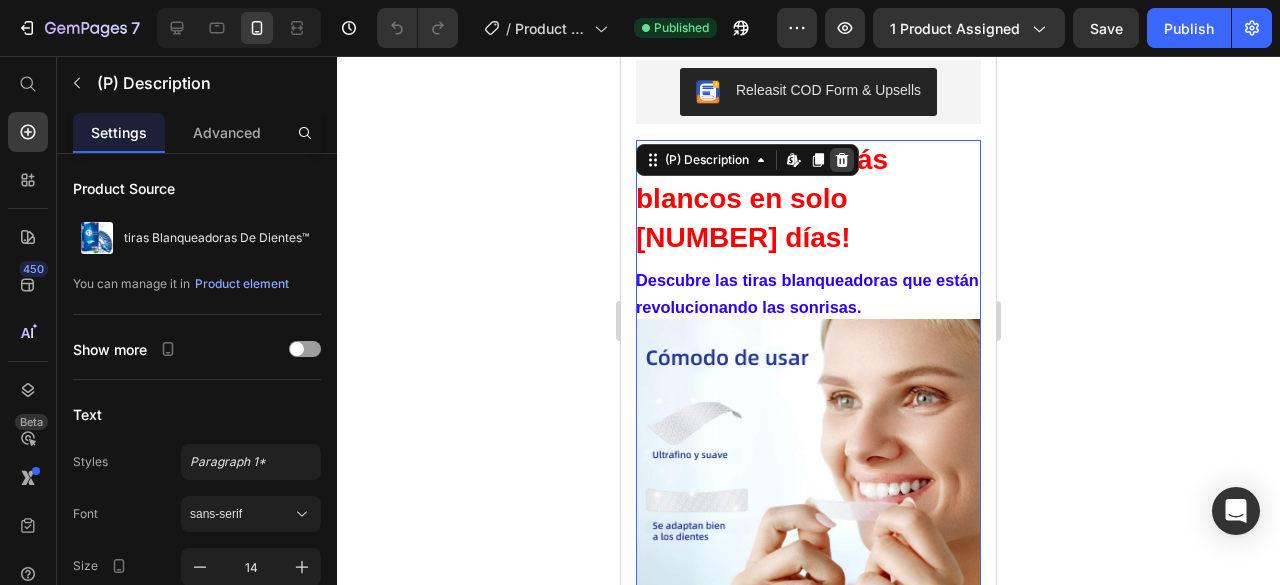 click 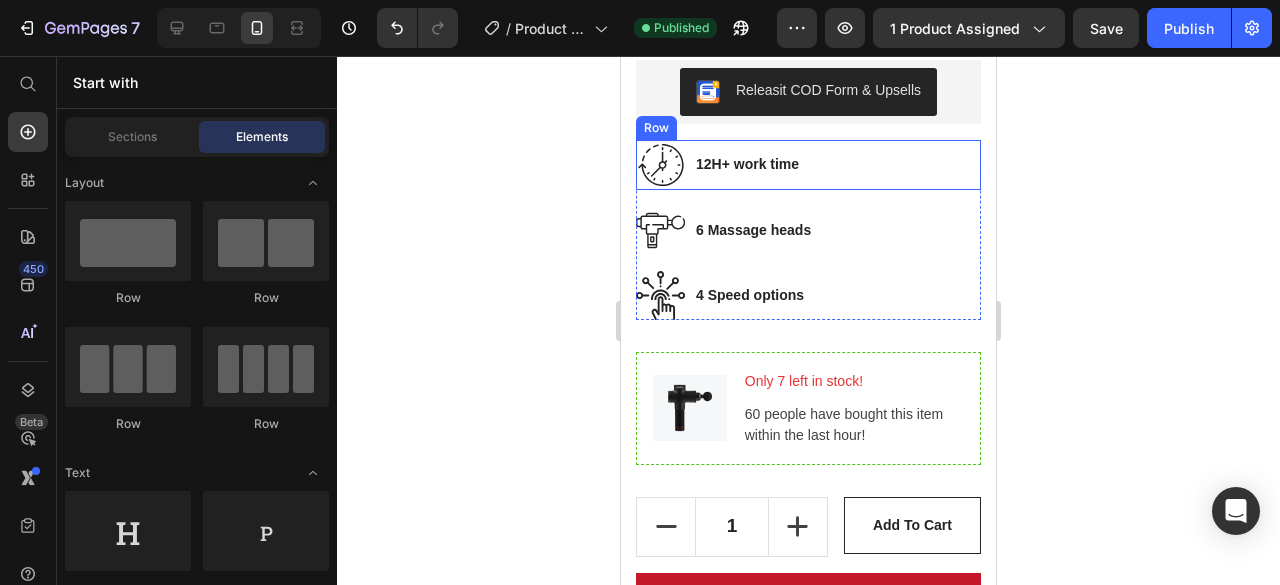 click on "Image 12H+ work time Text block Row" at bounding box center (808, 165) 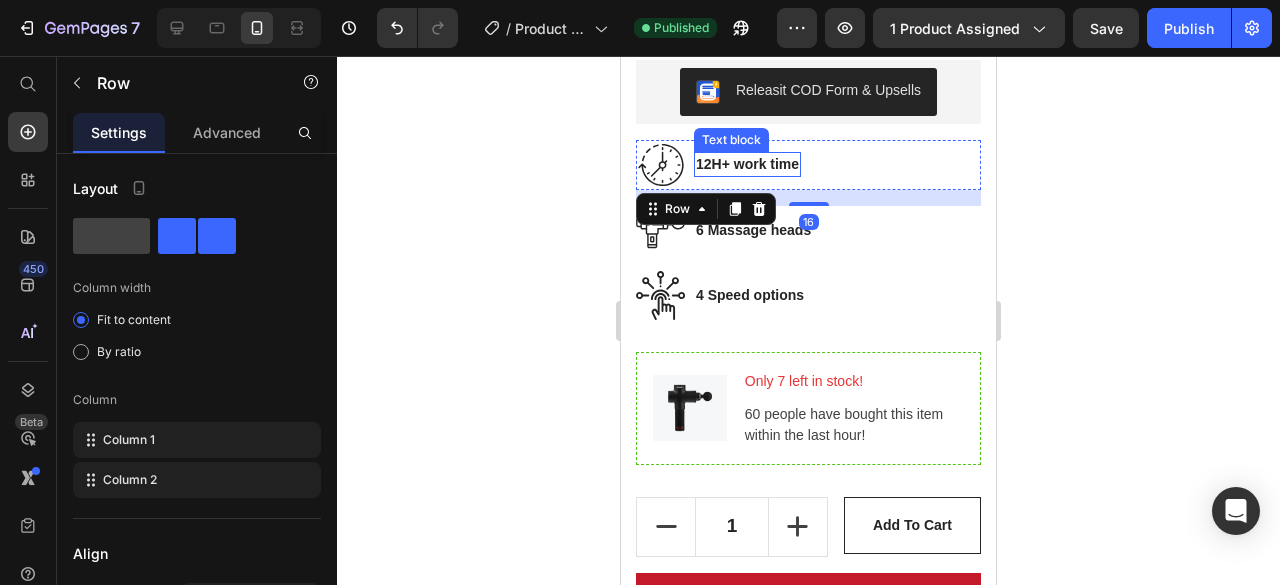 click on "12H+ work time" at bounding box center (747, 164) 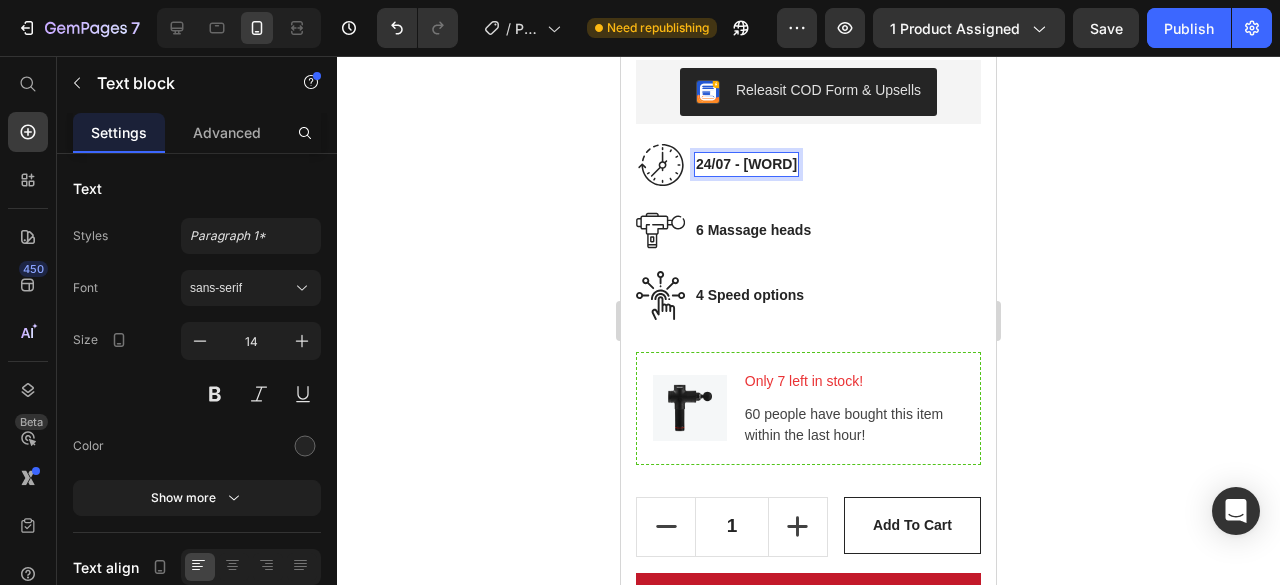 type 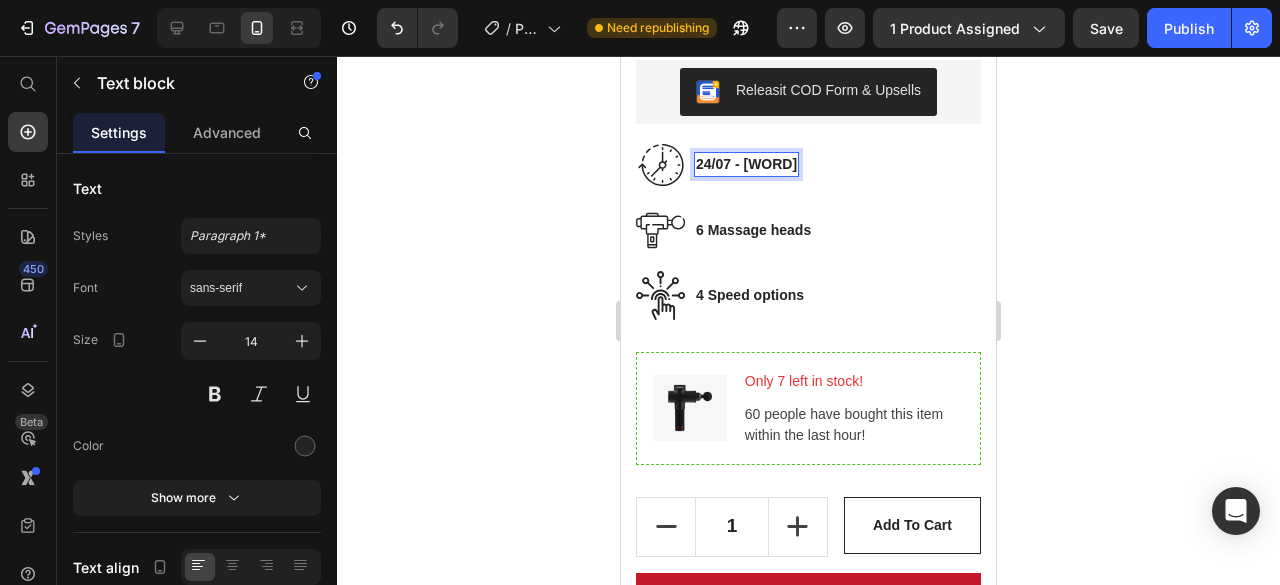 click on "24/07 - [WORD]" at bounding box center [746, 164] 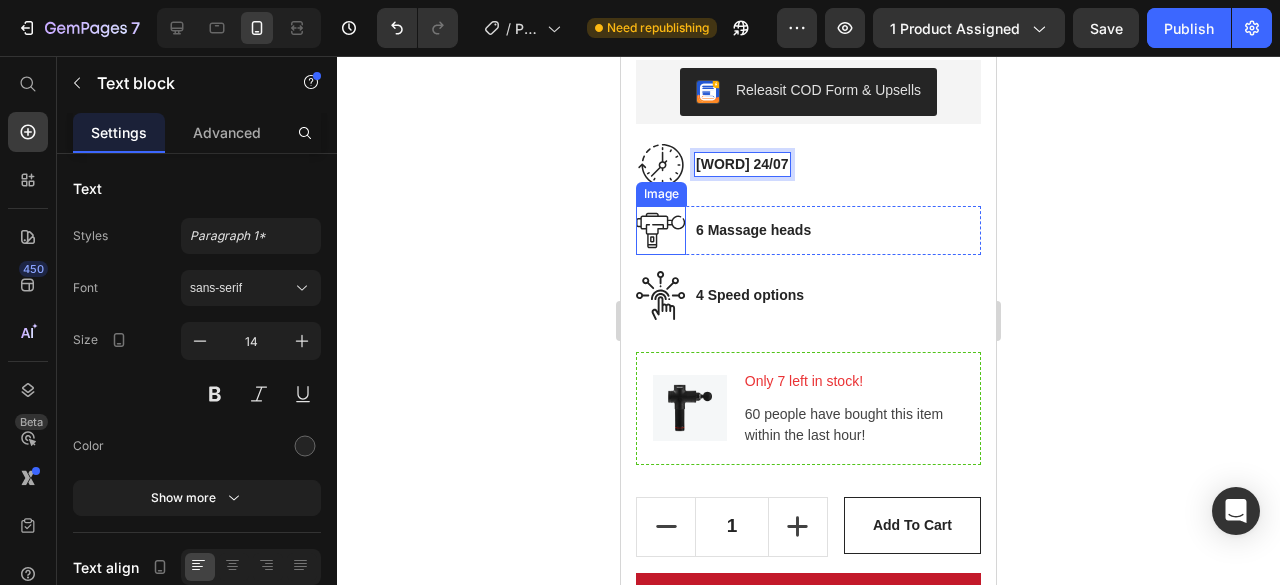 click at bounding box center [661, 230] 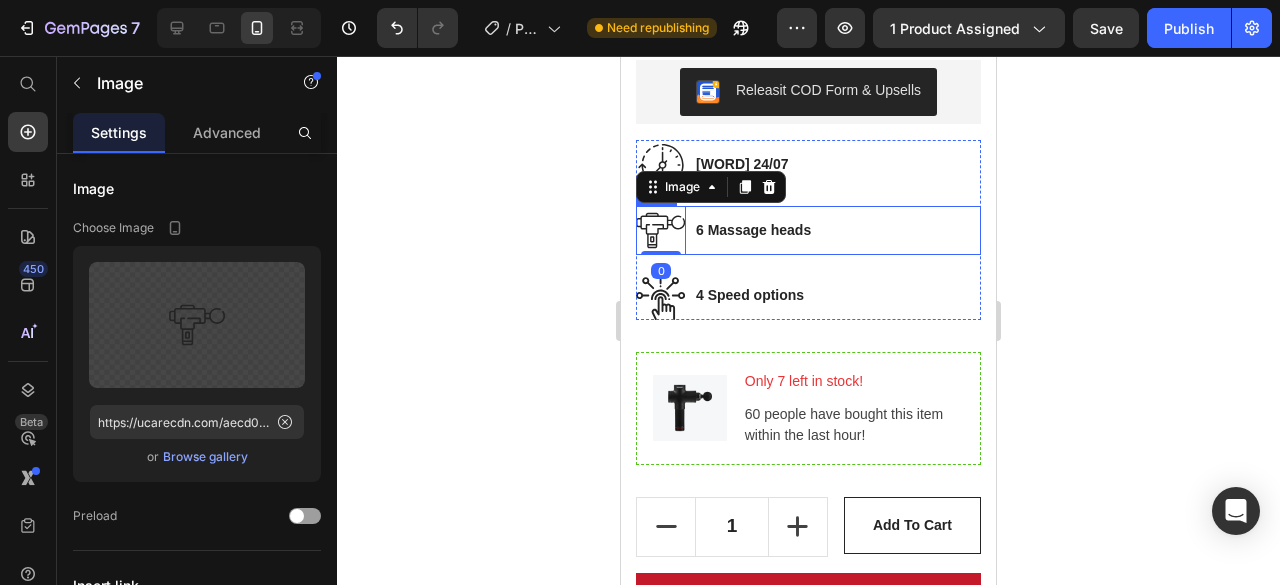 click on "Image   0 6 Massage heads  Text block Row" at bounding box center [808, 230] 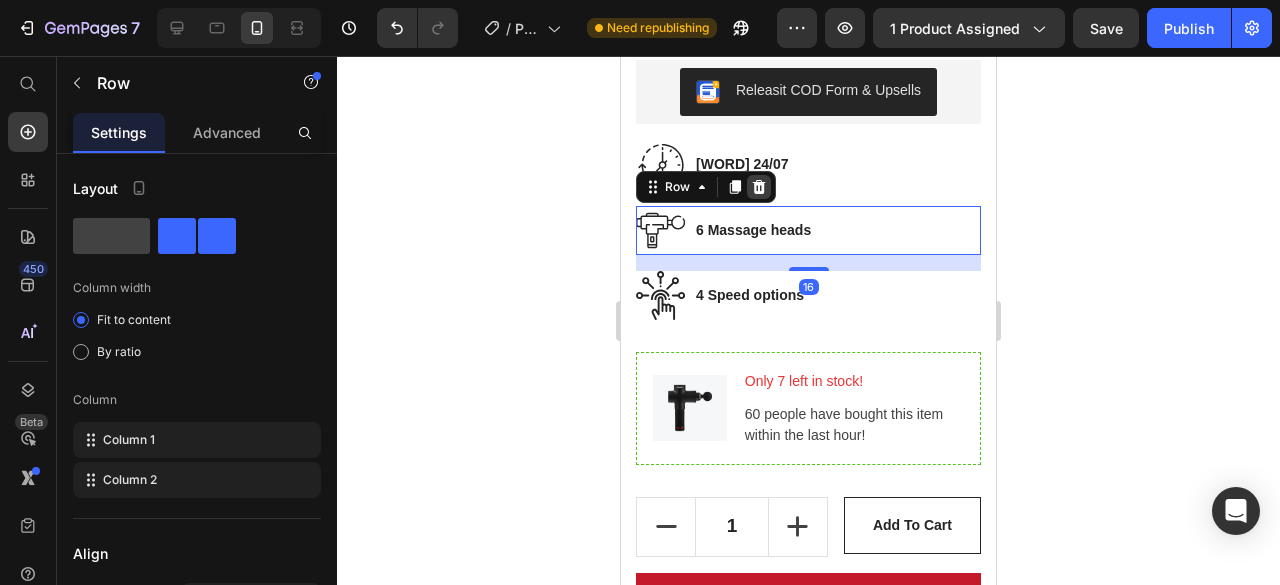 click 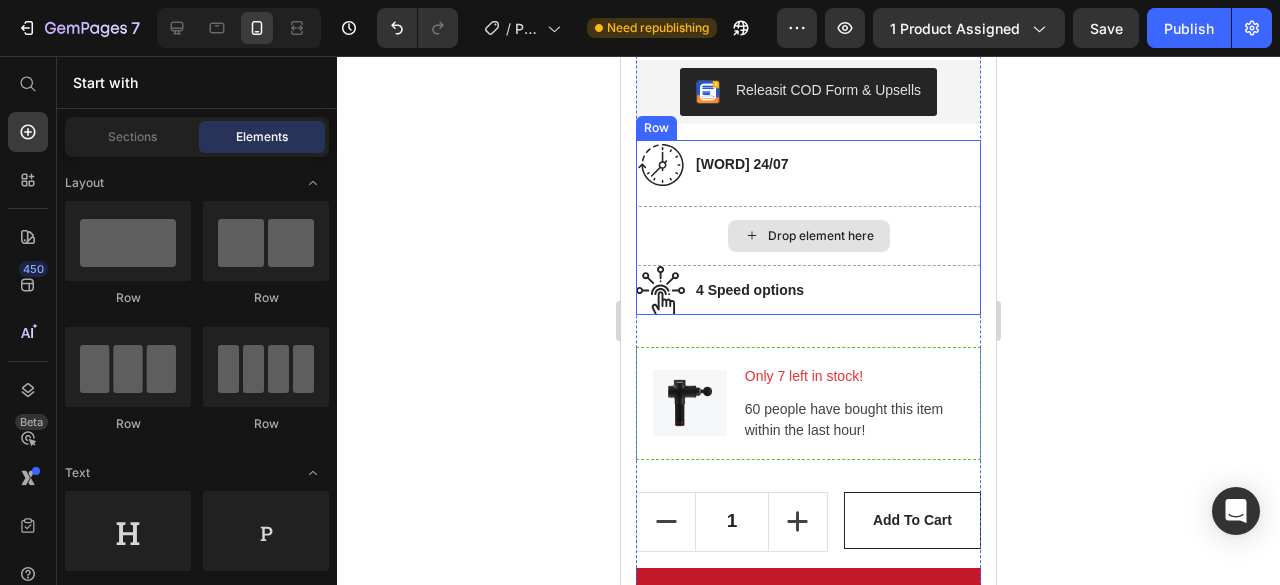 click on "Drop element here" at bounding box center [808, 236] 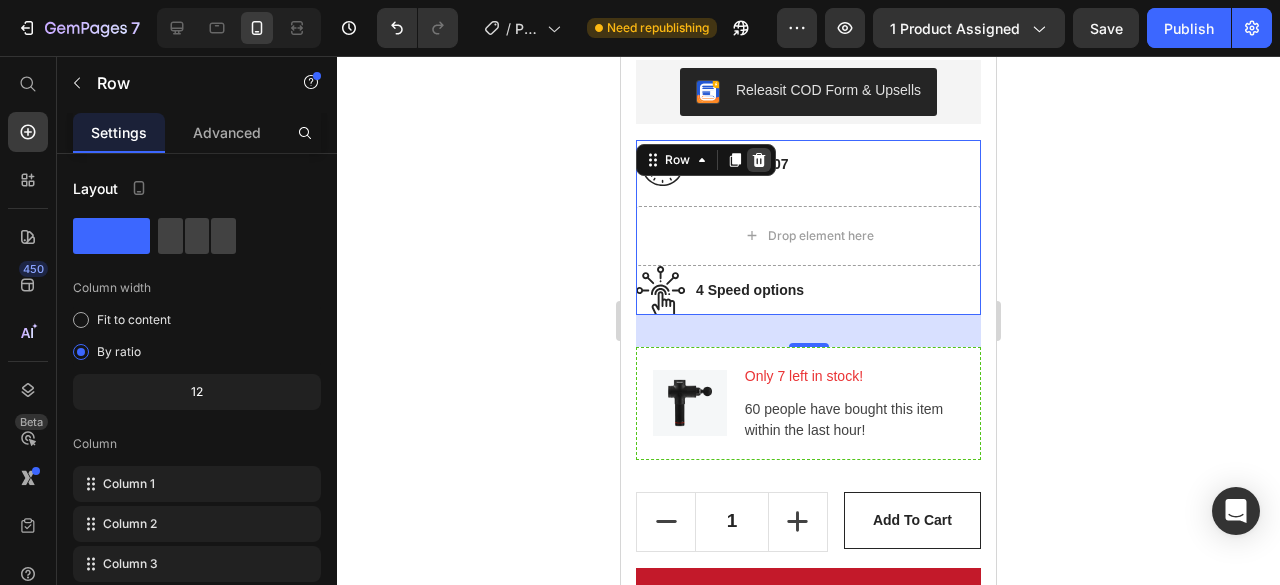 click 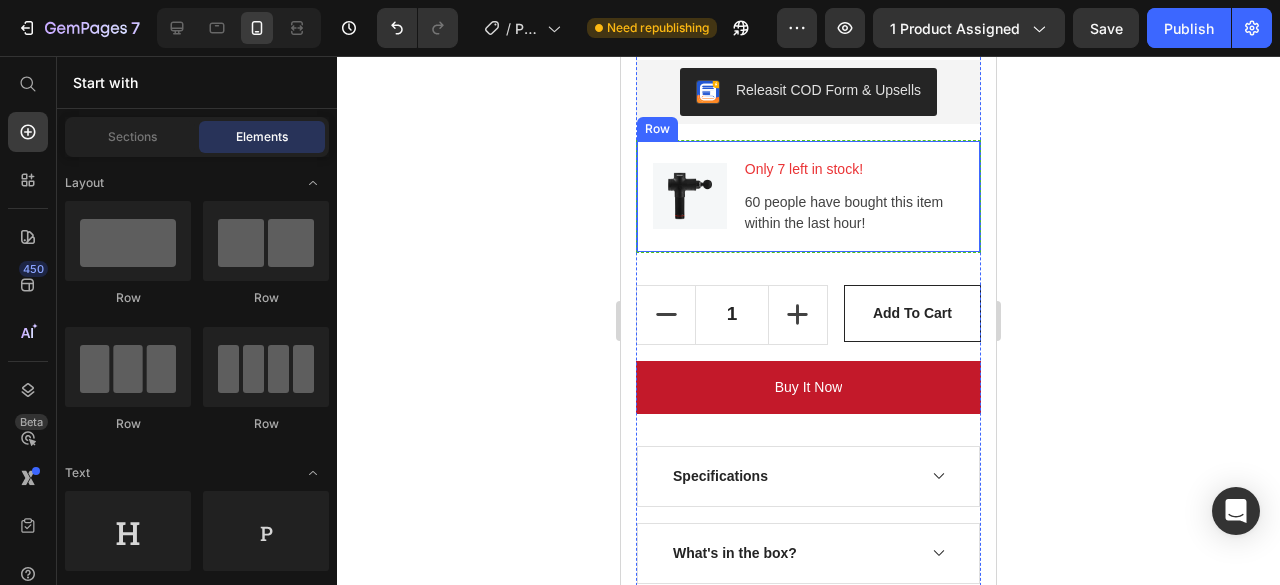 click on "Image Only 7 left in stock! Text block 60 people have bought this item within the last hour! Text block Row" at bounding box center (808, 196) 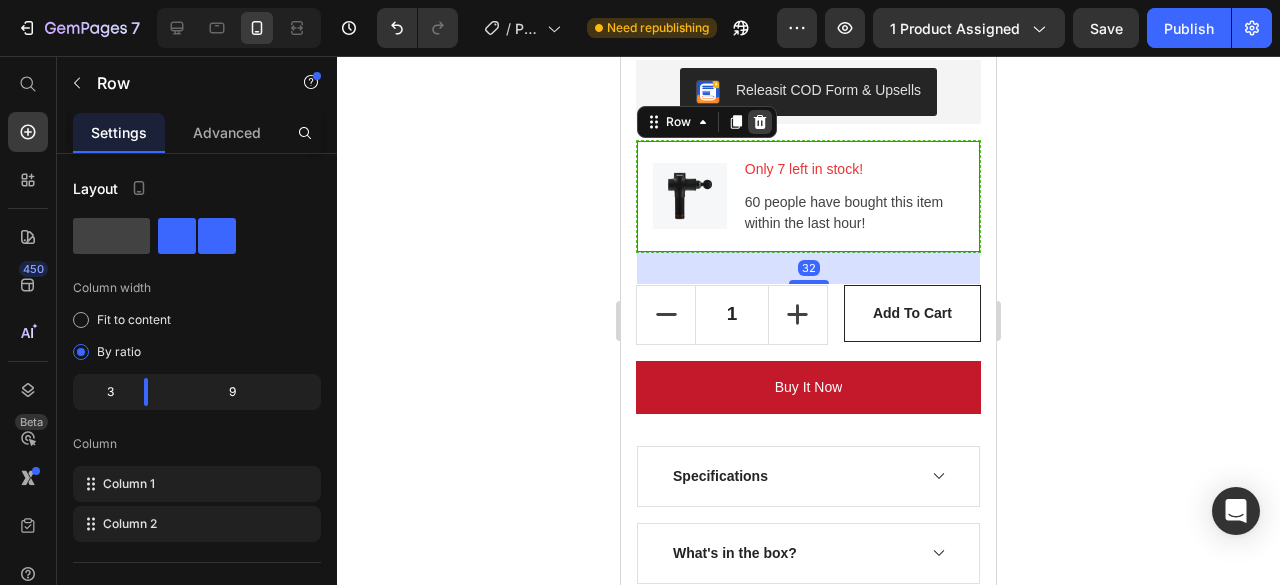 click 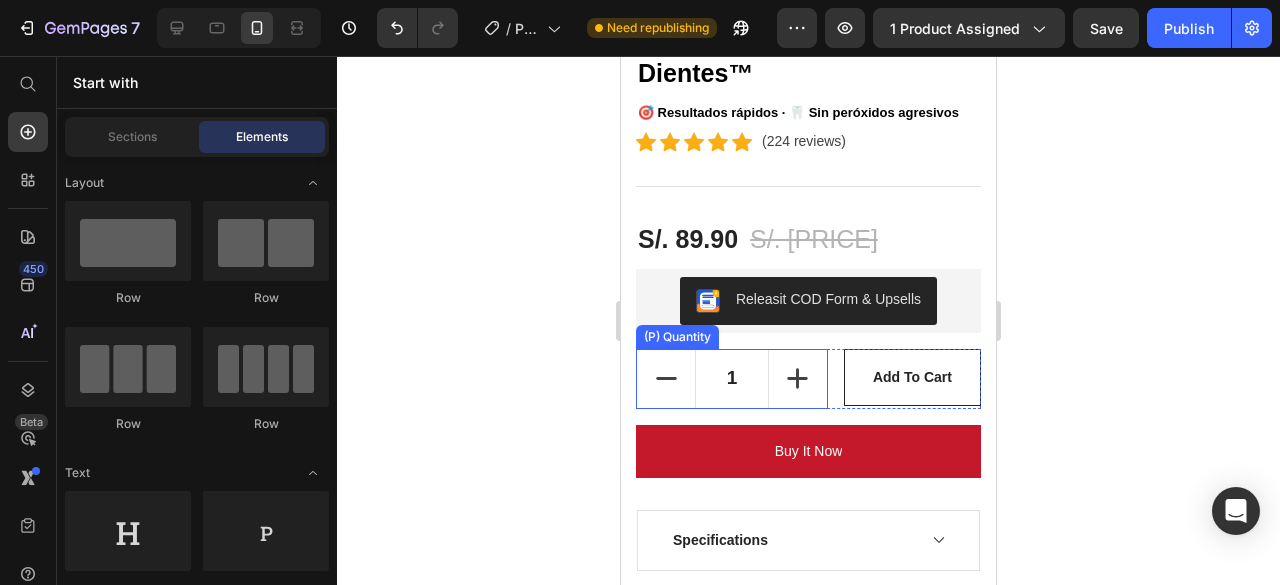 scroll, scrollTop: 590, scrollLeft: 0, axis: vertical 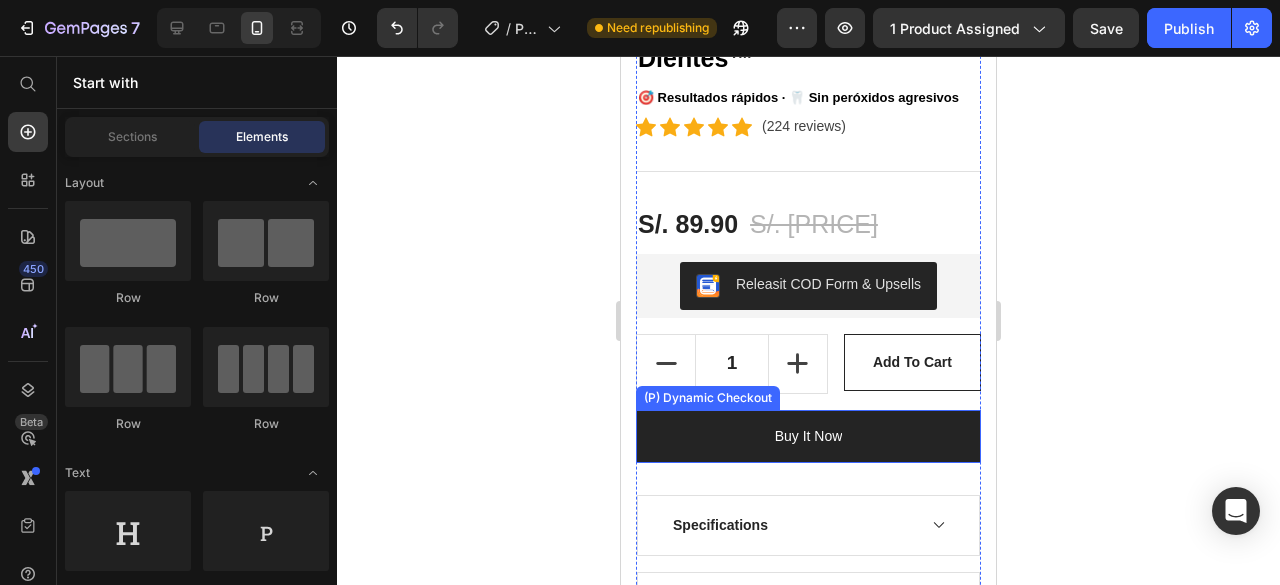 click on "buy it now" at bounding box center (808, 436) 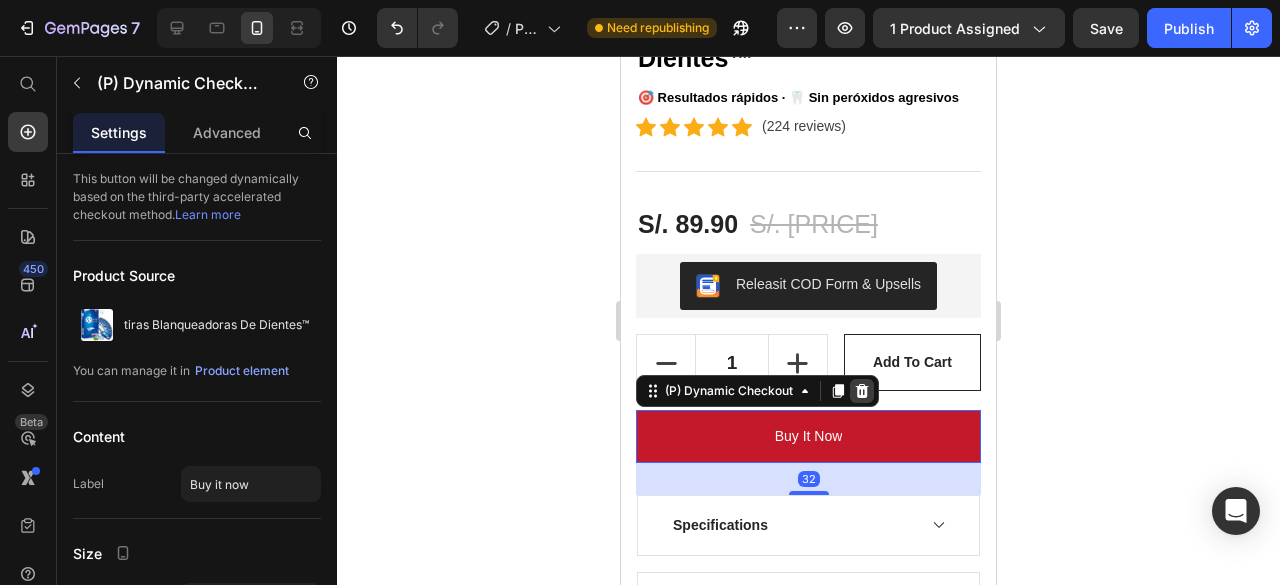 click 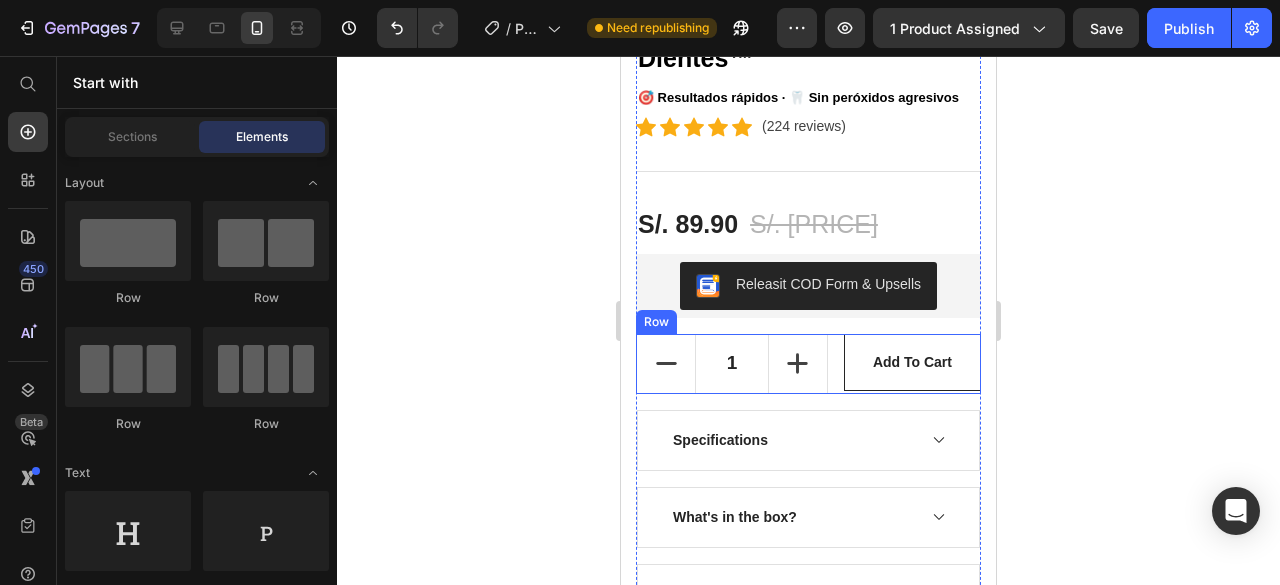 click on "1 (P) Quantity add to cart (P) Cart Button Row" at bounding box center (808, 364) 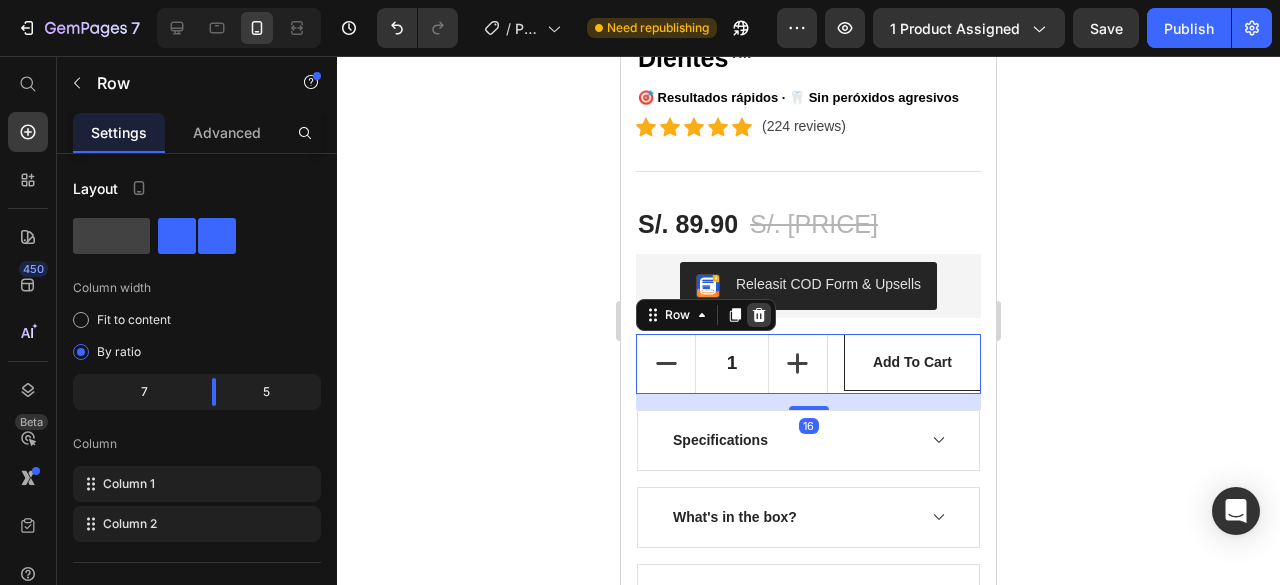 click 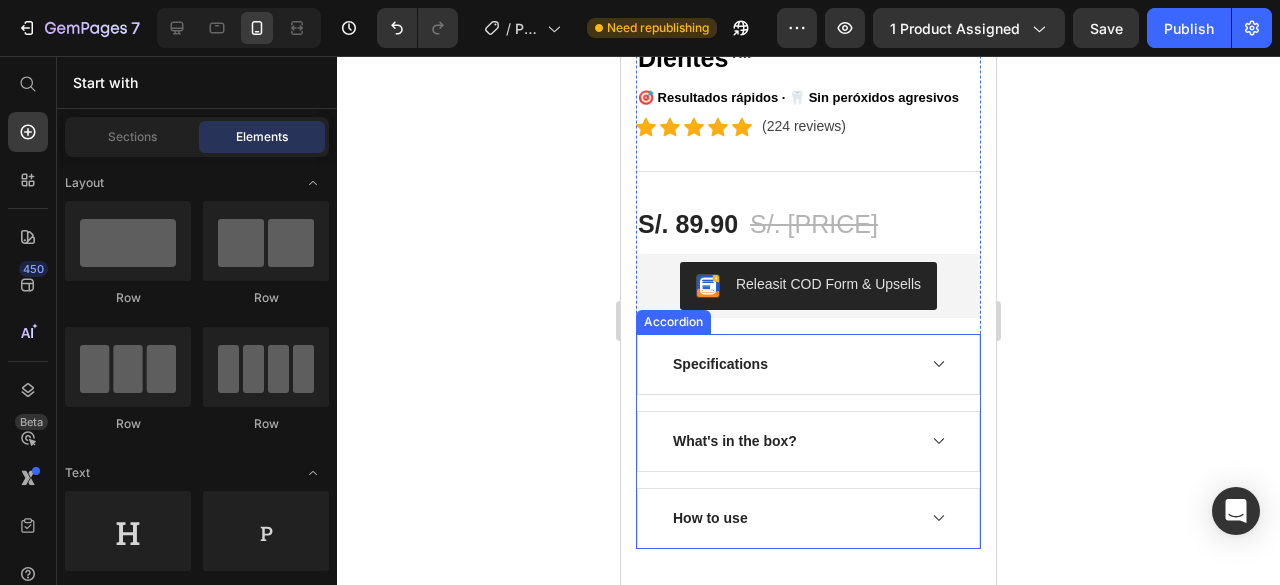 click on "Specifications" at bounding box center [792, 364] 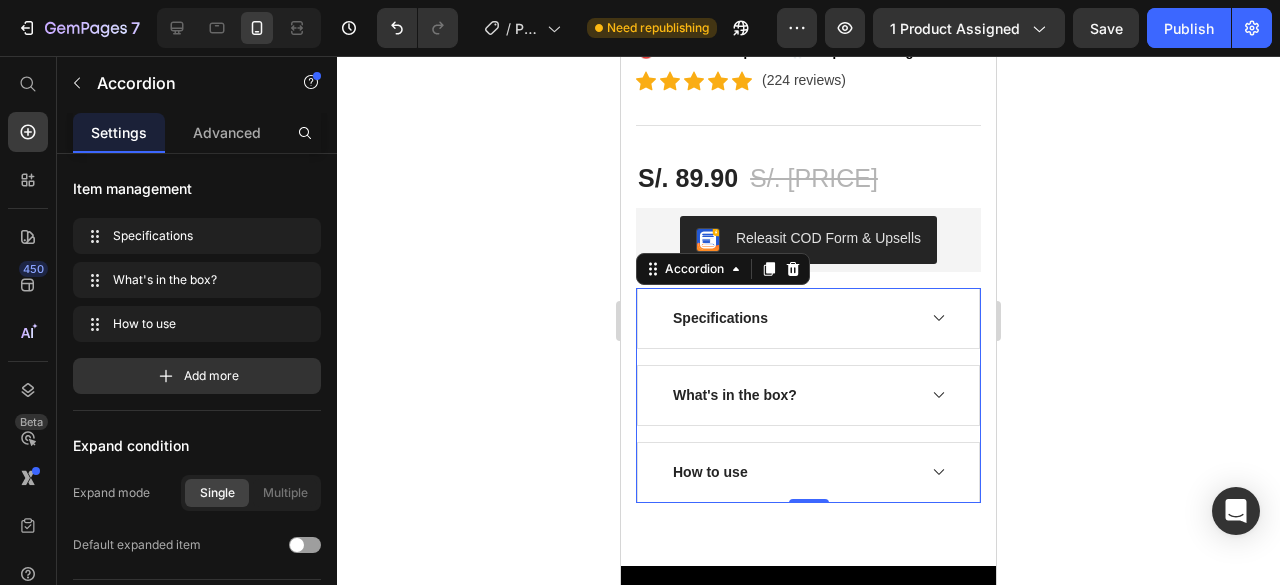 click 